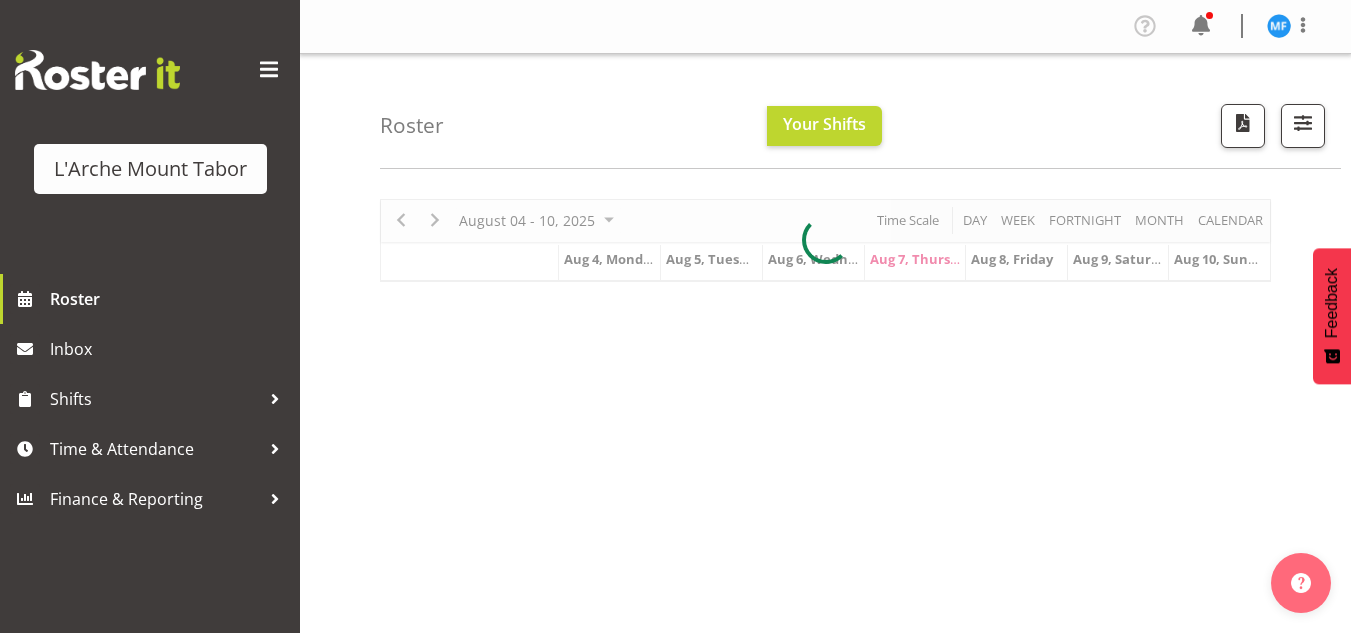 scroll, scrollTop: 0, scrollLeft: 0, axis: both 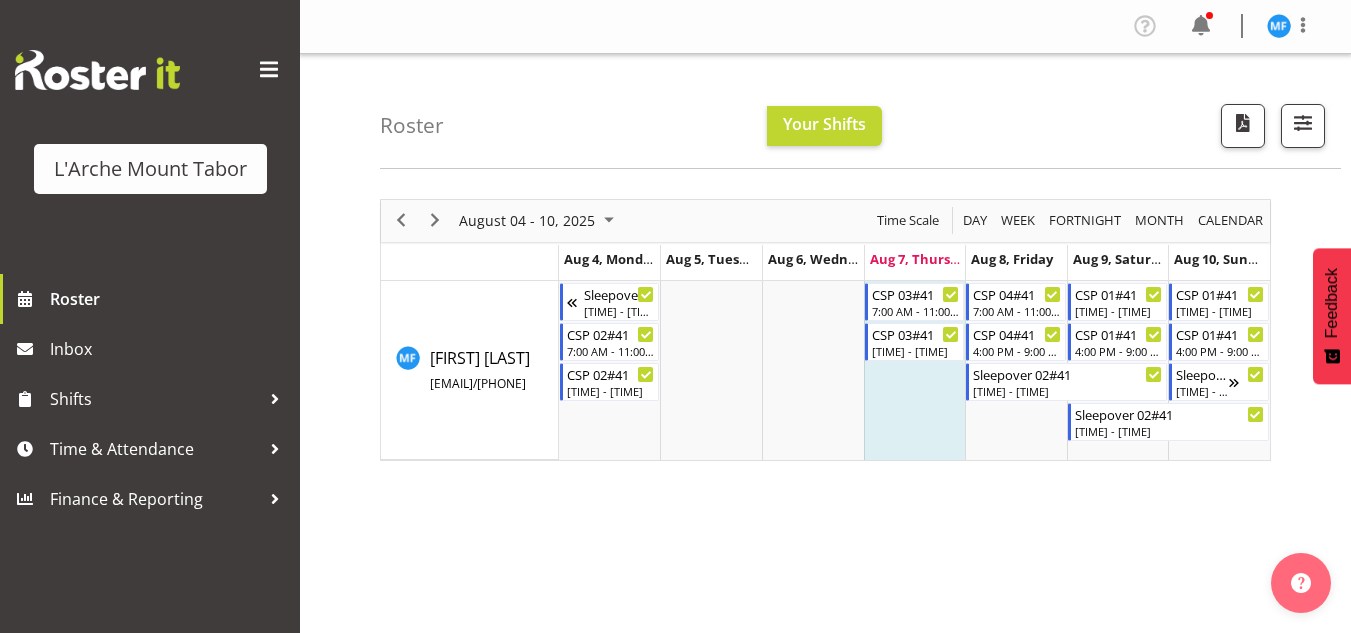 click on "2 Locations
Clear
20
30
41
5
56b
65a
73
Art and Music [CITY]
Art [NAME]
Clear          All Jobs  All Jobs     Search for a particular employee" at bounding box center [860, 111] 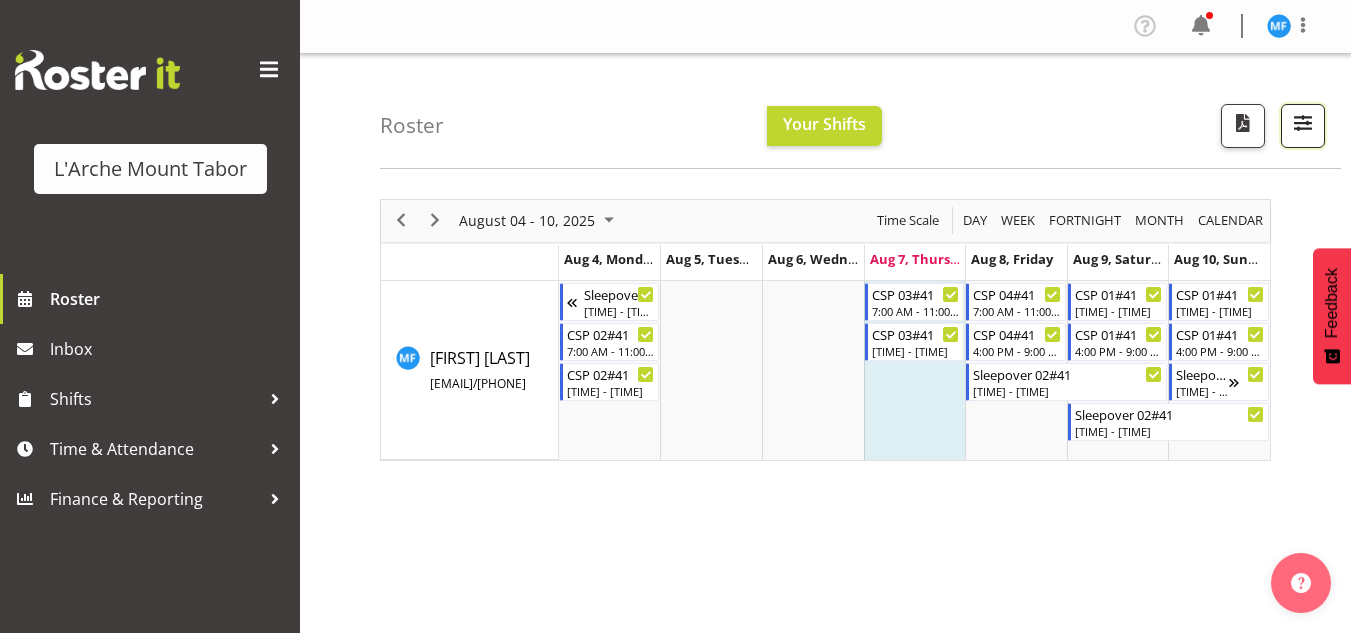click at bounding box center (1303, 123) 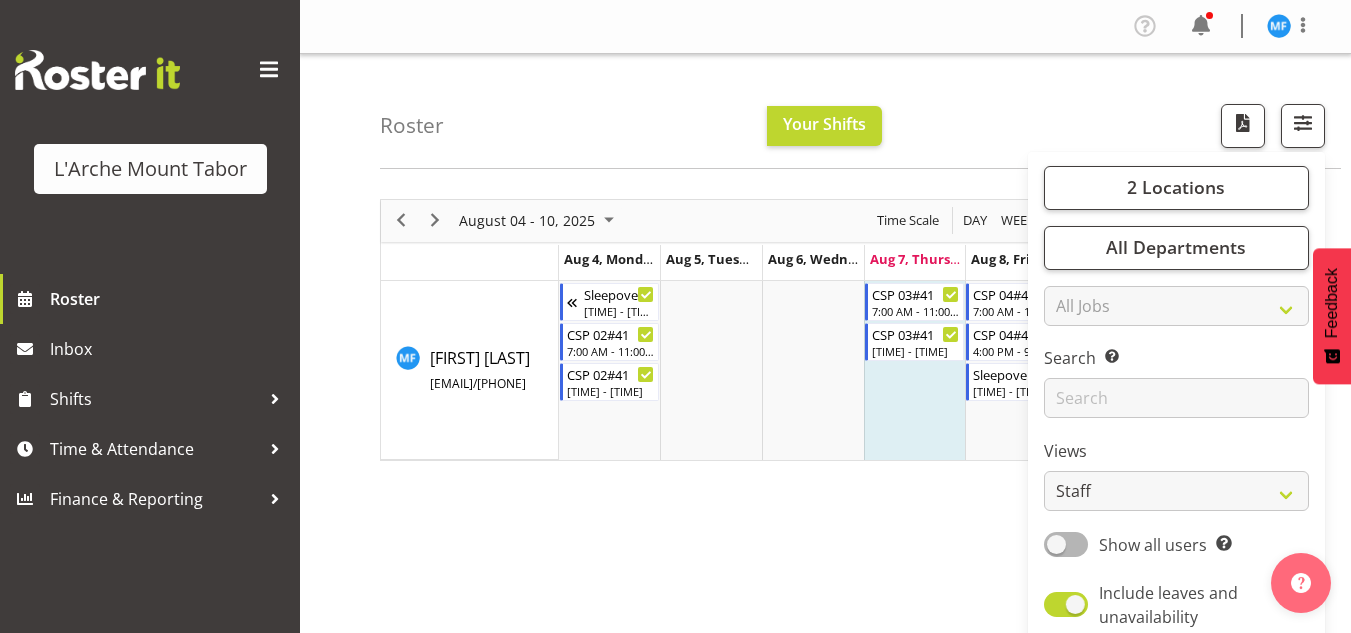 click on "2 Locations
Clear
20
30
41
5
56b
65a
73
Art and Music [CITY]
Art [NAME]
Clear          All Jobs  All Jobs     Search for a particular employee" at bounding box center (1176, 408) 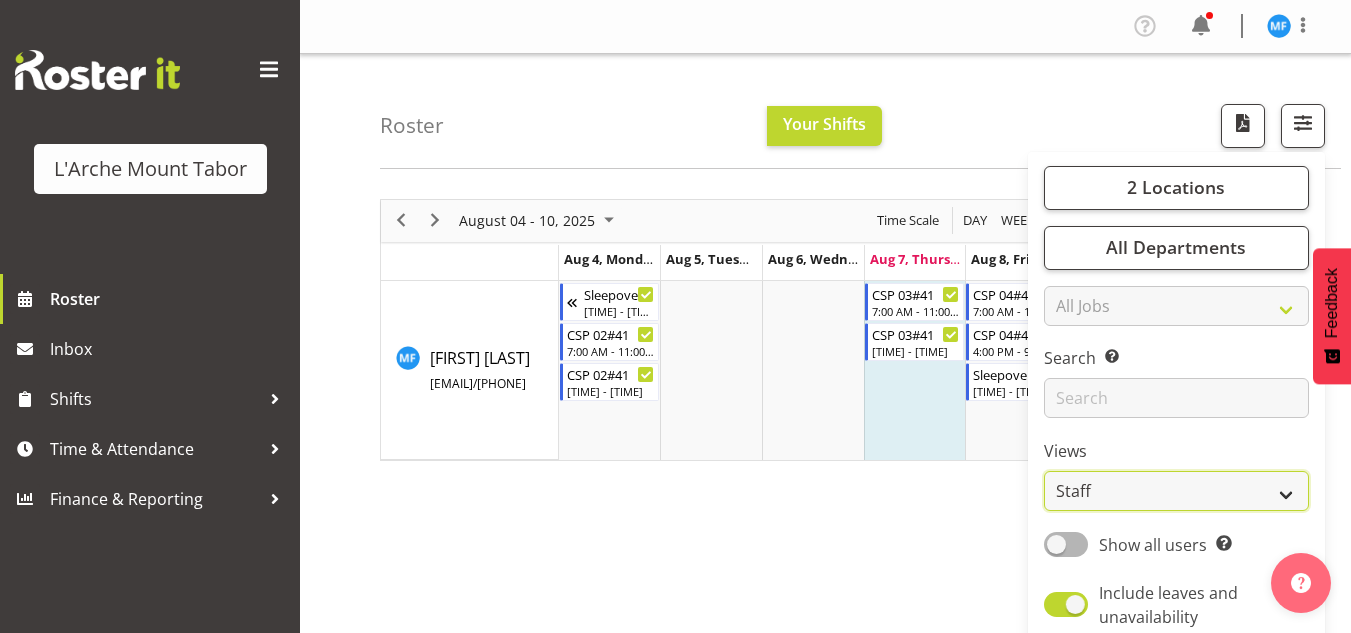 click on "Staff
Role
Shift - Horizontal
Shift - Vertical
Staff - Location" at bounding box center [1176, 491] 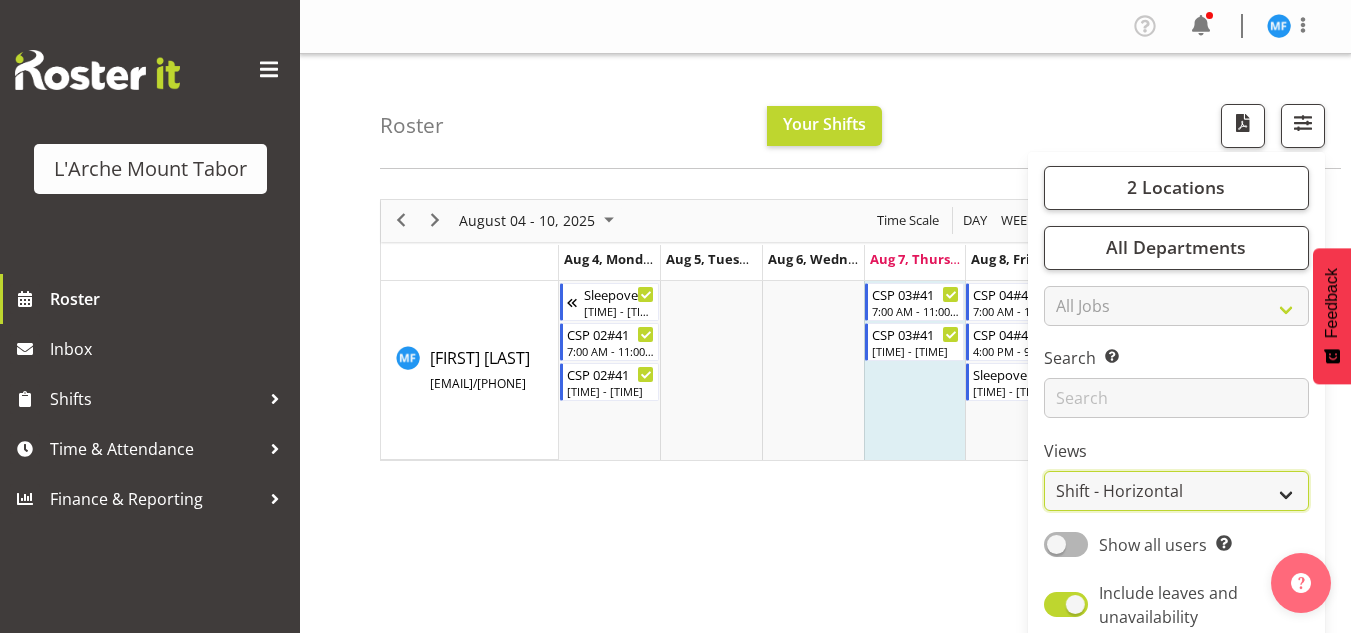 click on "Staff
Role
Shift - Horizontal
Shift - Vertical
Staff - Location" at bounding box center (1176, 491) 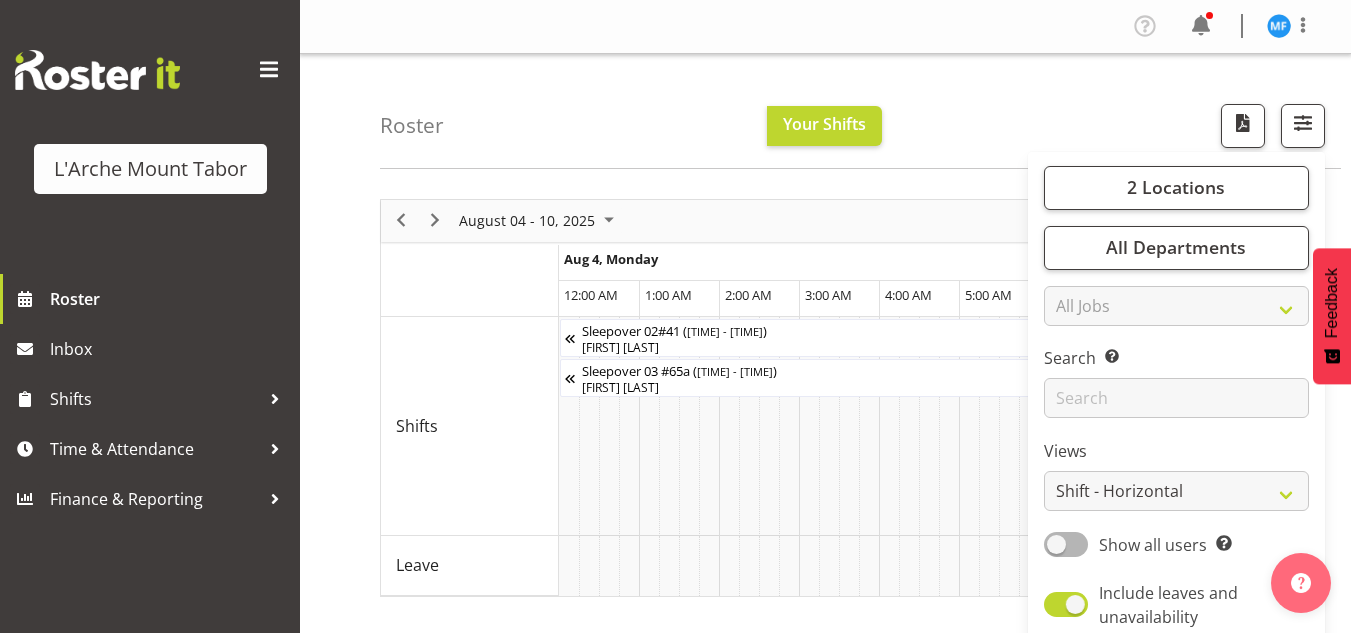 click at bounding box center (829, 426) 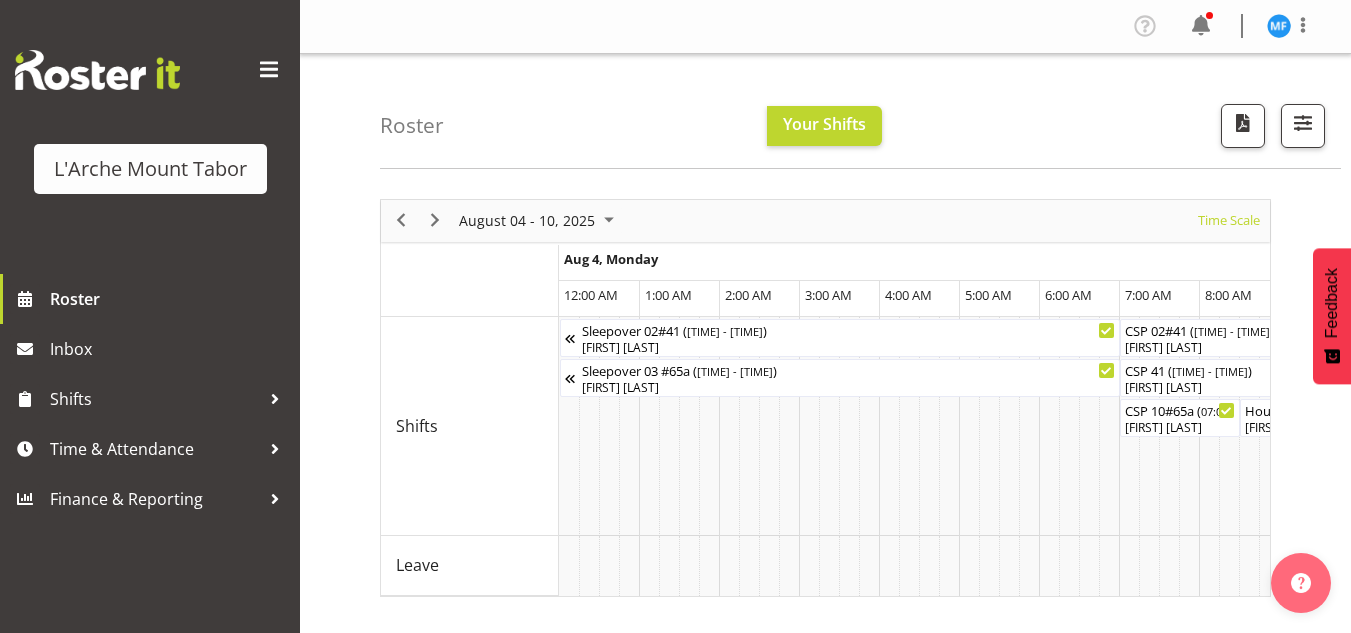 scroll, scrollTop: 0, scrollLeft: 1753, axis: horizontal 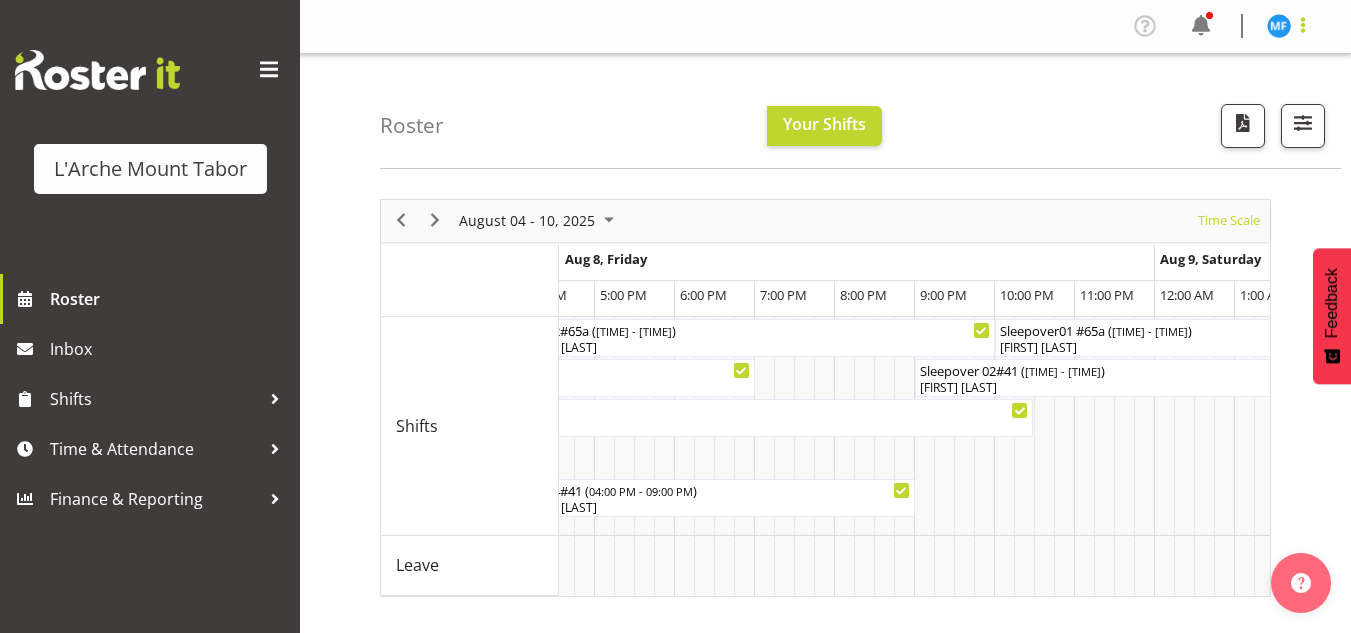 click at bounding box center (1303, 25) 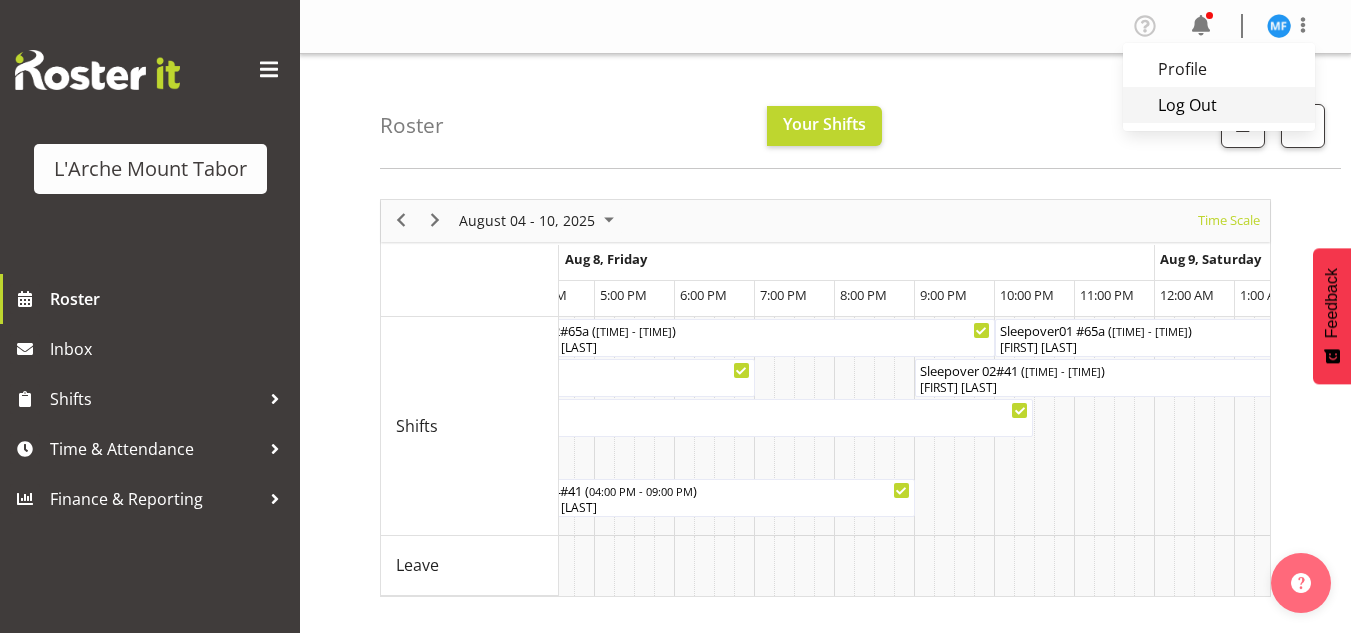 click on "Log Out" at bounding box center [1219, 105] 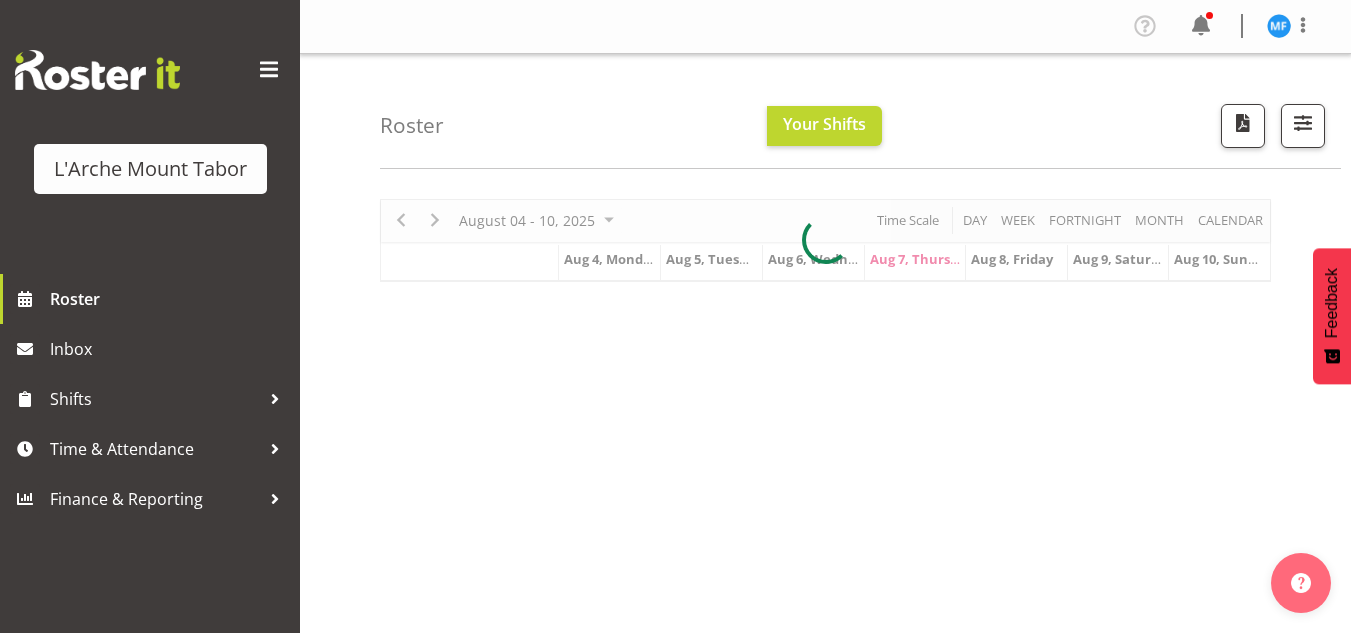 scroll, scrollTop: 0, scrollLeft: 0, axis: both 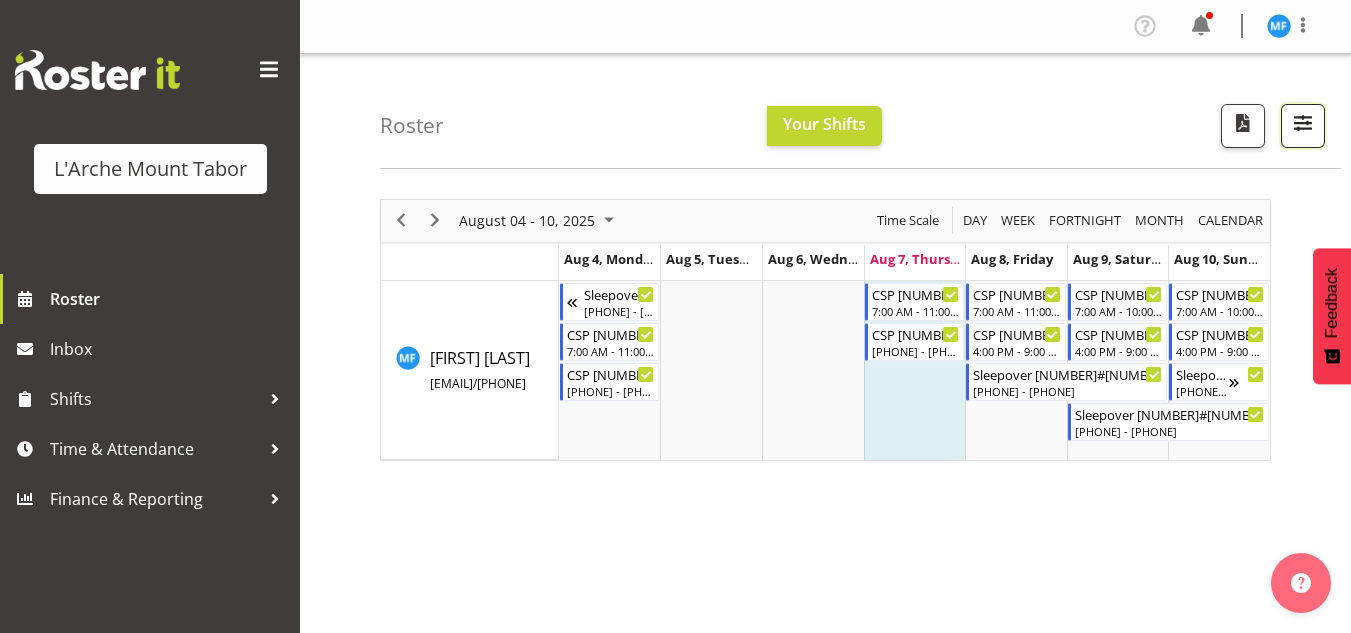 click at bounding box center [1303, 126] 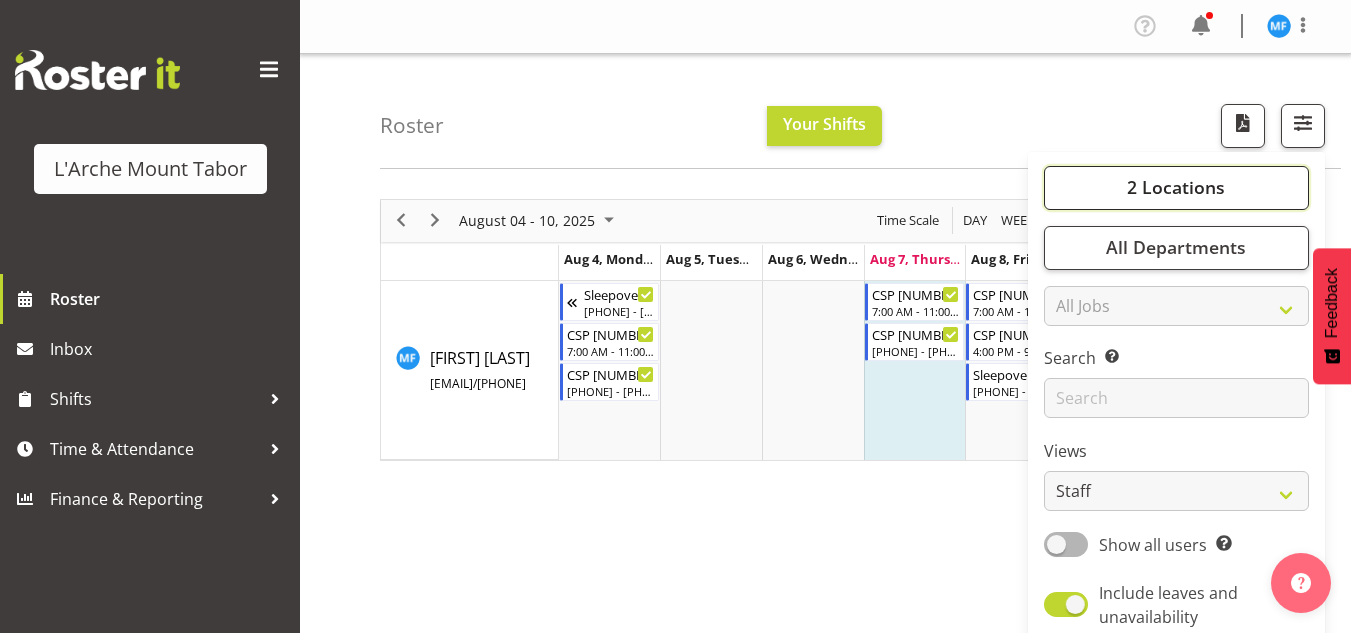 click on "2 Locations" at bounding box center [1176, 188] 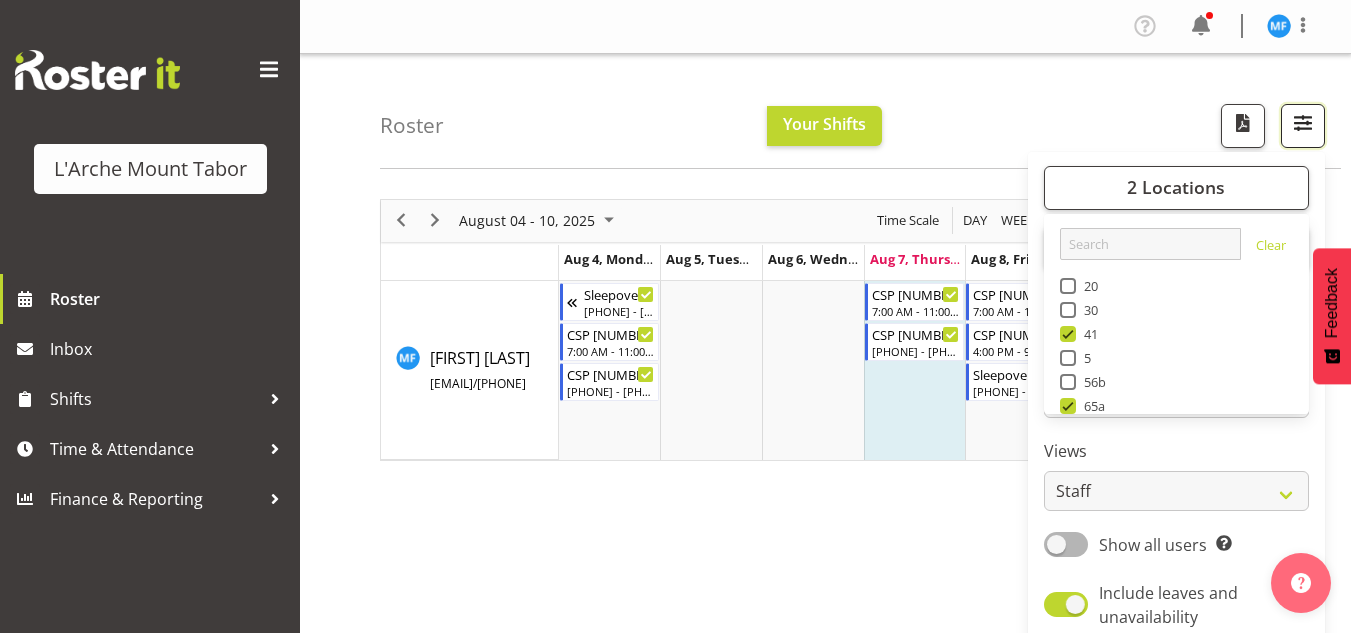 click at bounding box center (1303, 126) 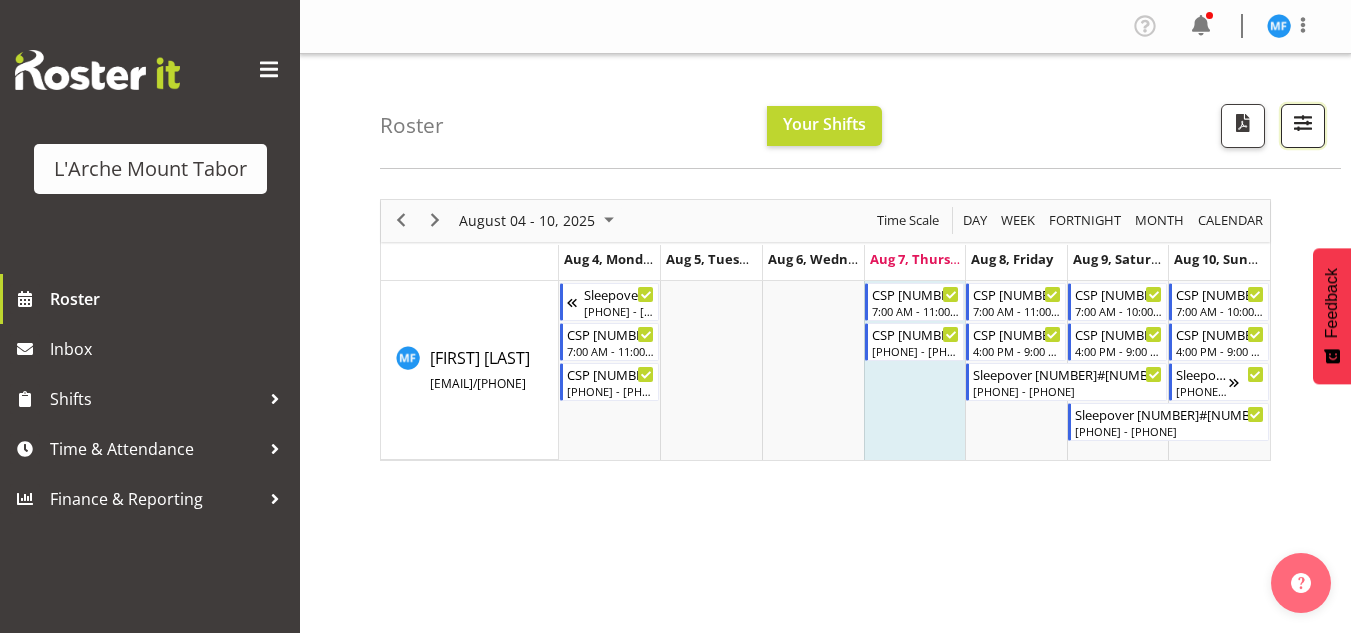 click at bounding box center (1303, 126) 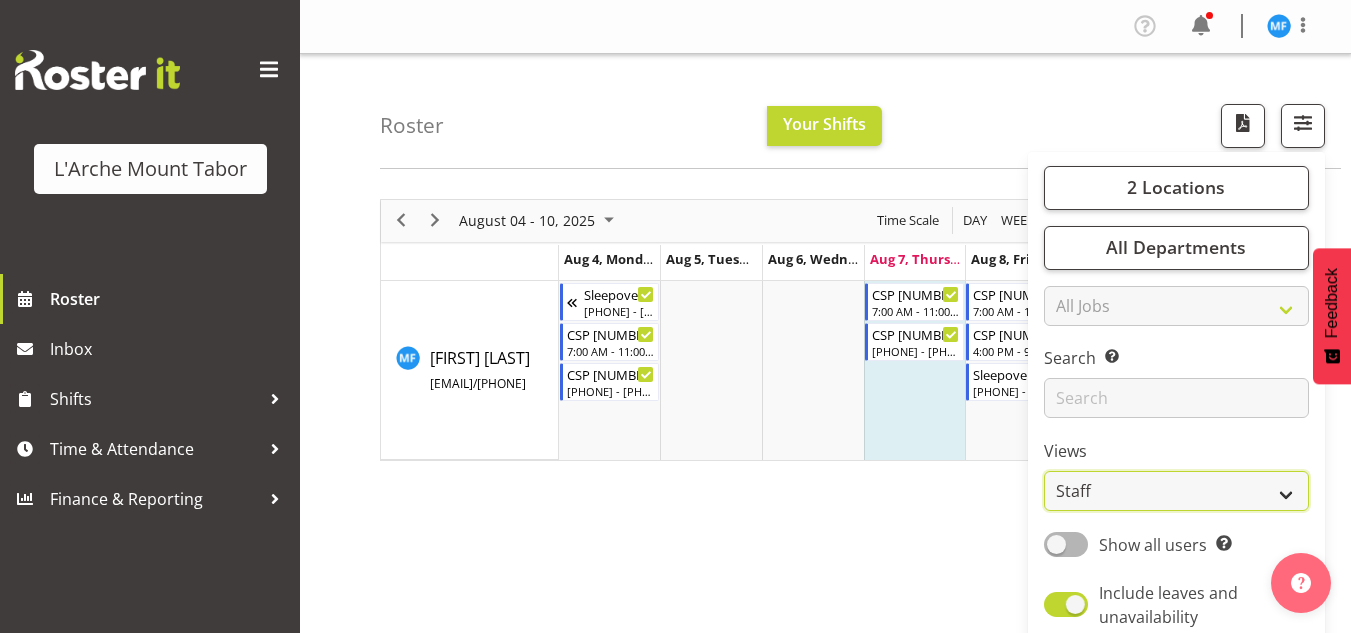 click on "Staff
Role
Shift - Horizontal
Shift - Vertical
Staff - Location" at bounding box center (1176, 491) 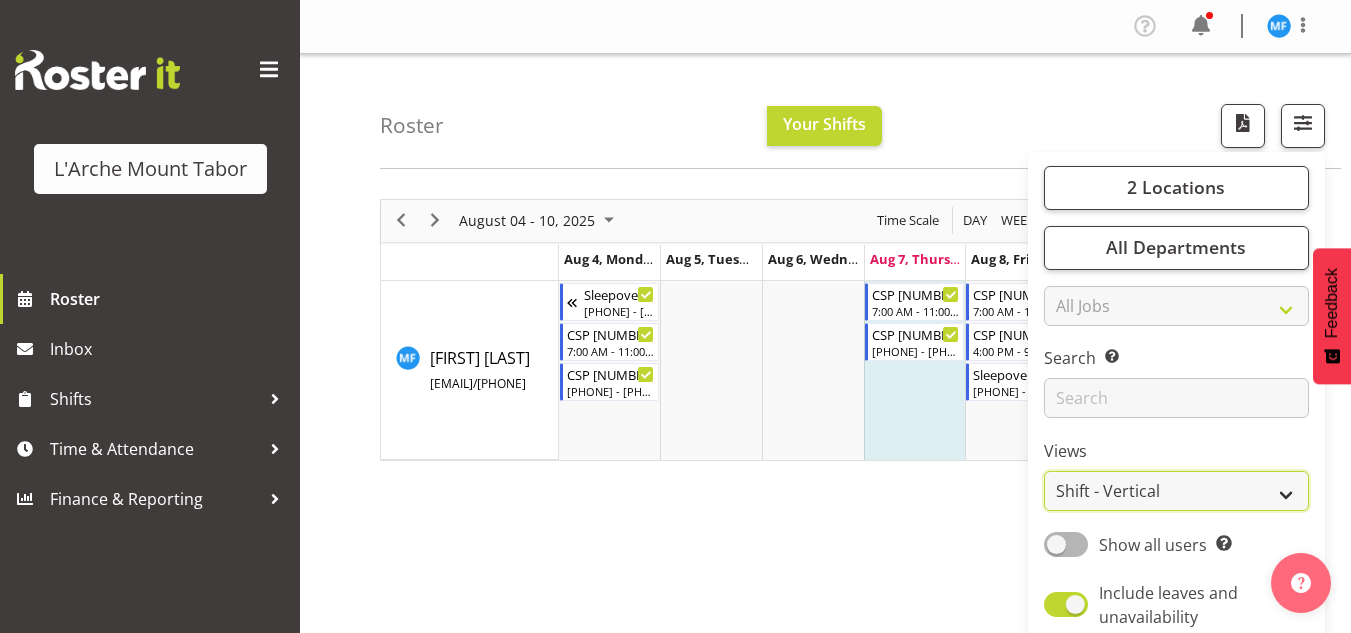 click on "Staff
Role
Shift - Horizontal
Shift - Vertical
Staff - Location" at bounding box center [1176, 491] 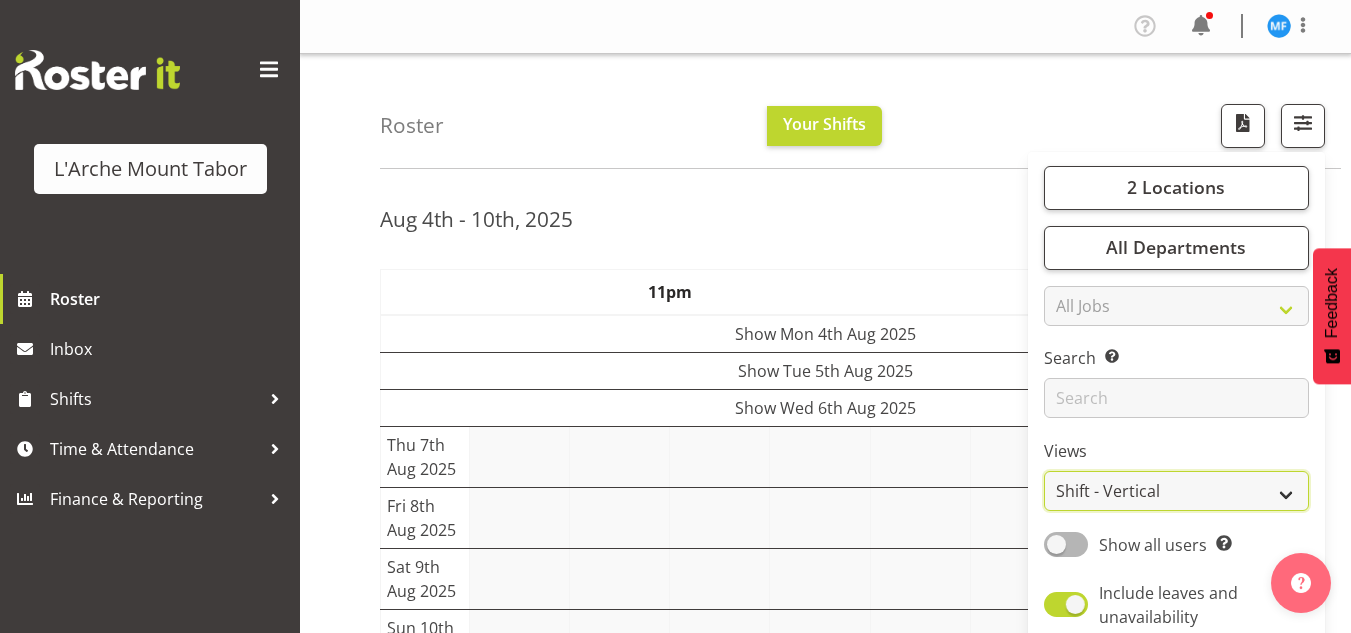 click on "Staff
Role
Shift - Horizontal
Shift - Vertical
Staff - Location" at bounding box center [1176, 491] 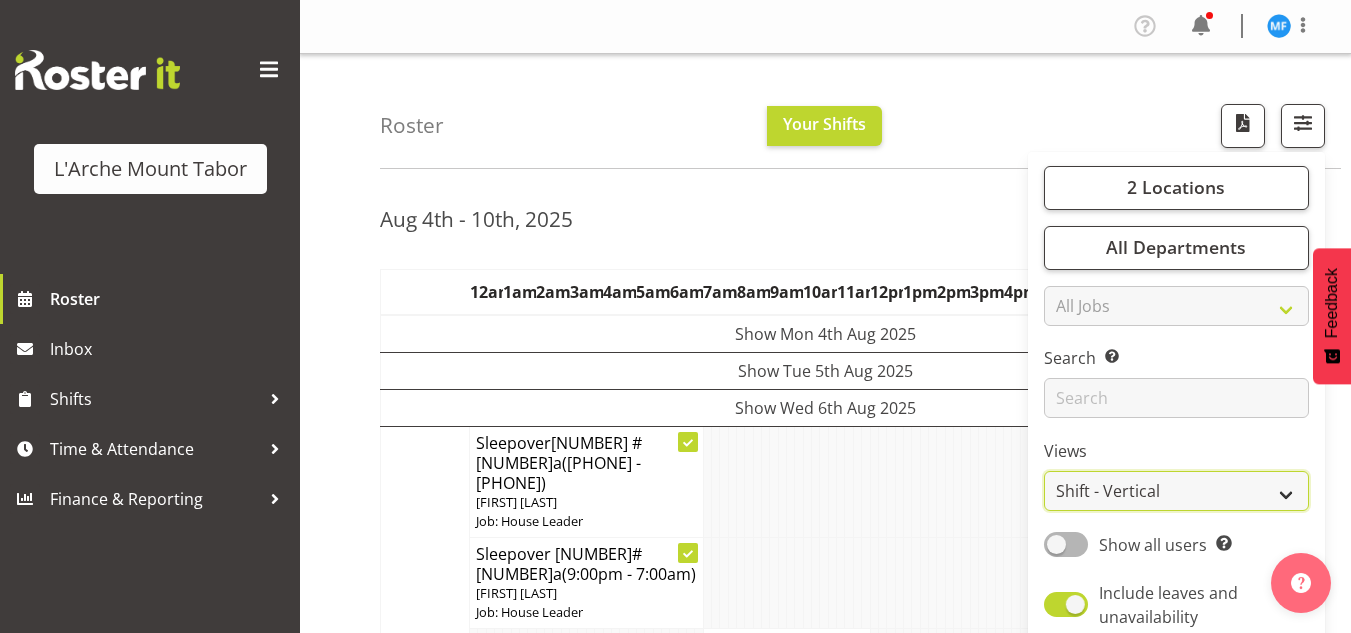 select on "shiftH" 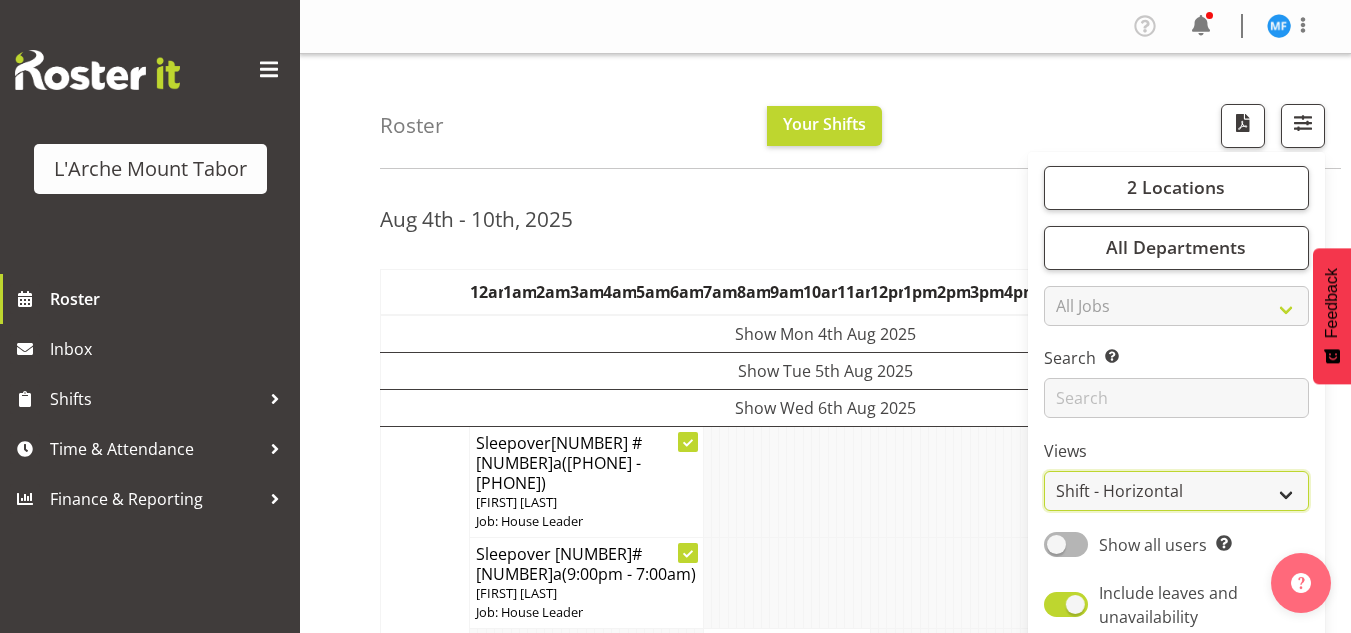 click on "Staff
Role
Shift - Horizontal
Shift - Vertical
Staff - Location" at bounding box center (1176, 491) 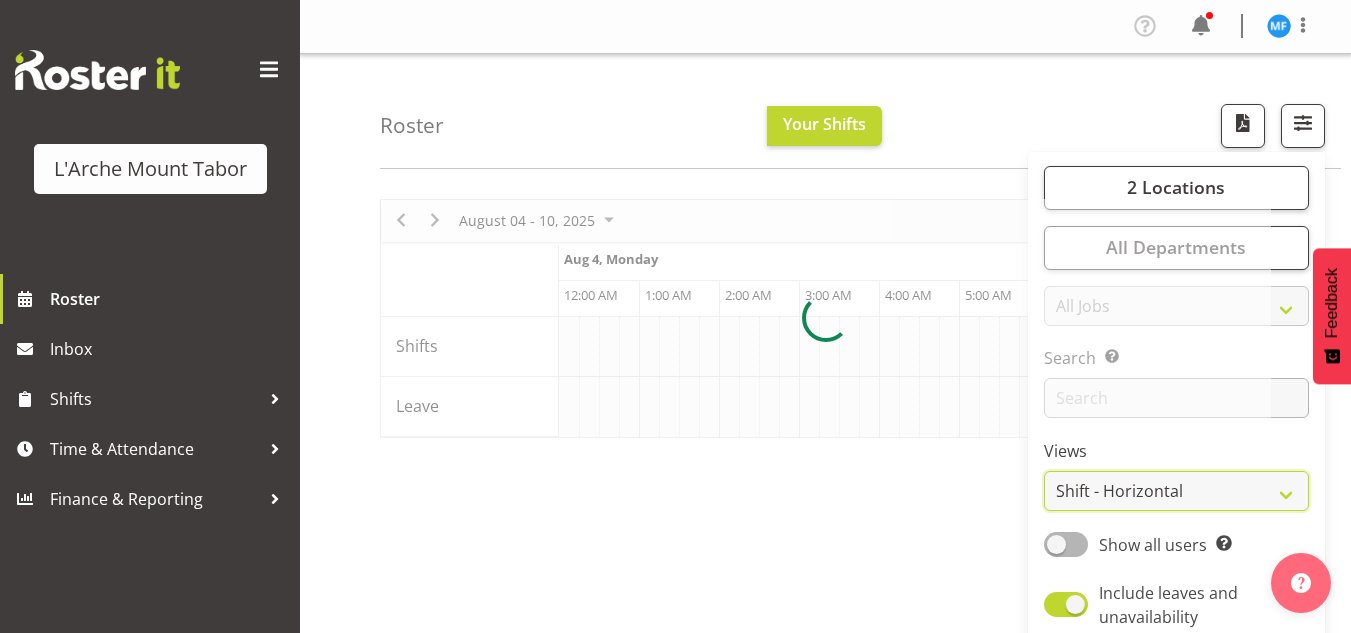 scroll, scrollTop: 0, scrollLeft: 6480, axis: horizontal 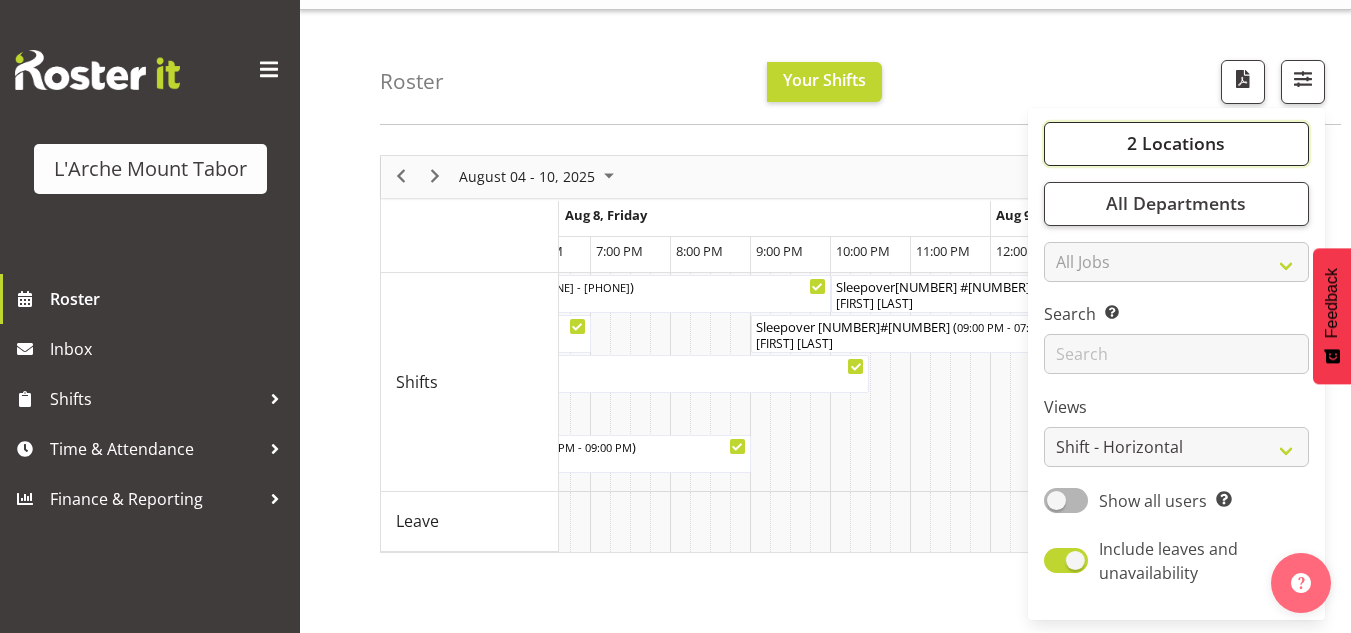 click on "2 Locations" at bounding box center [1176, 144] 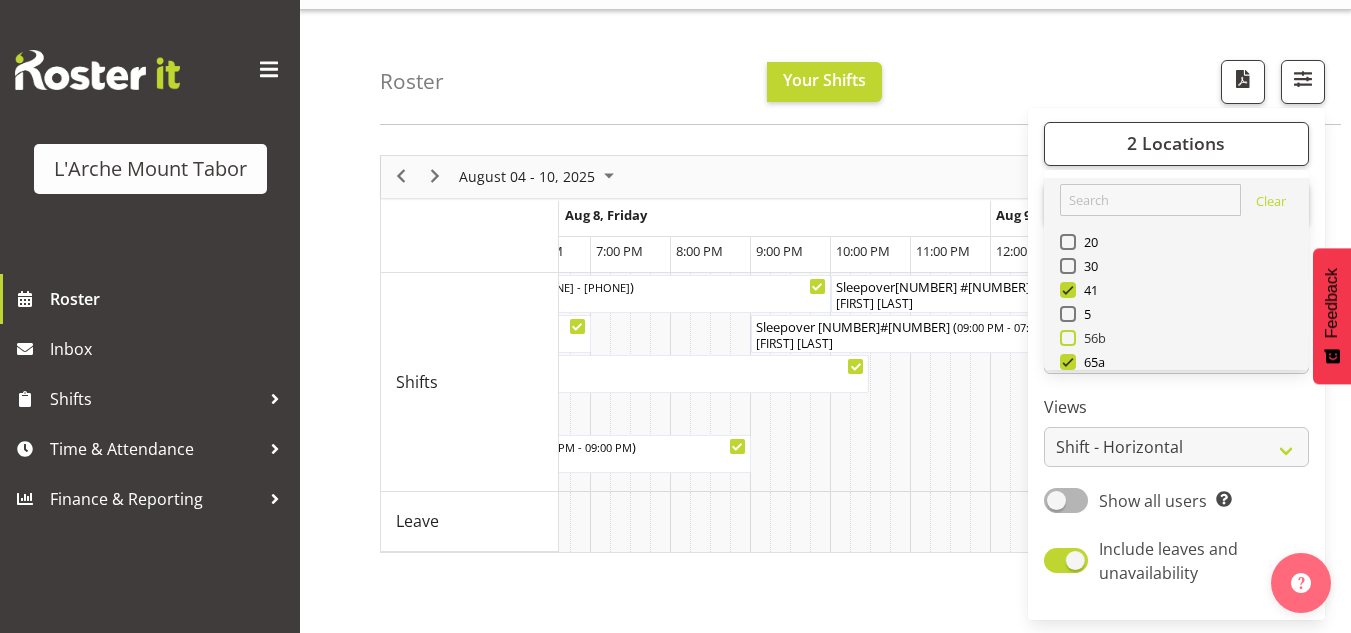 click on "56b" at bounding box center [1091, 338] 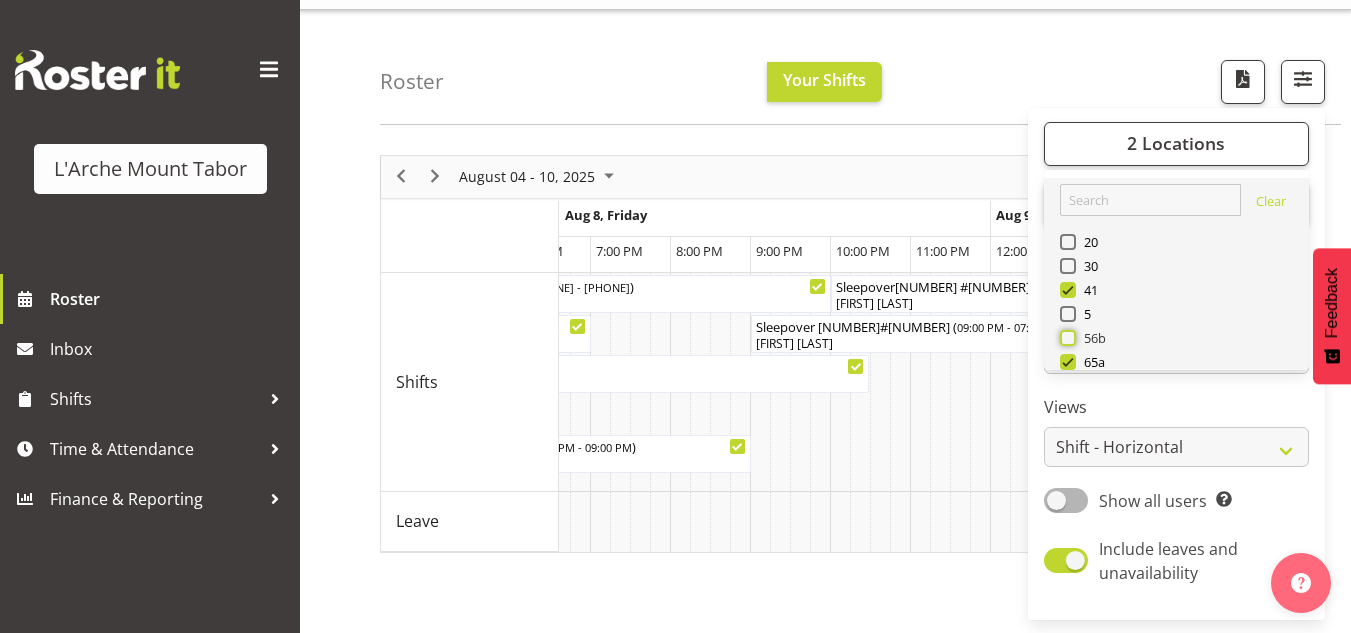 click on "56b" at bounding box center [1066, 337] 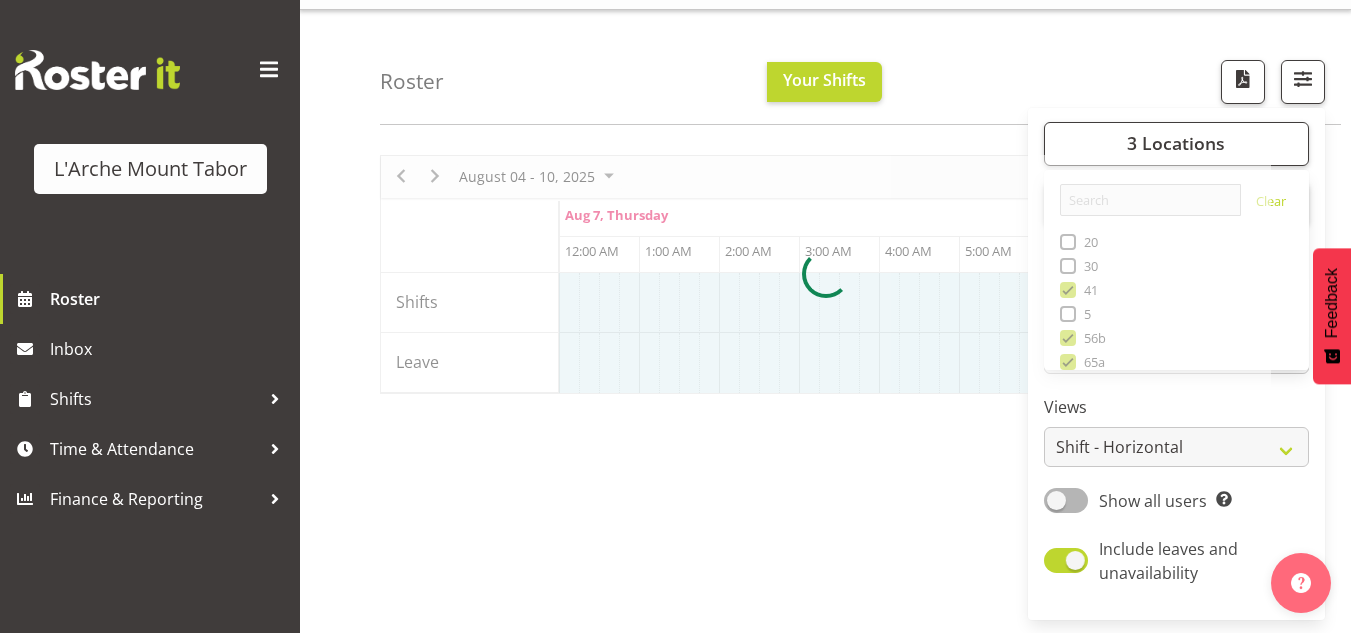 click on "August 04 - 10, 2025 Today Timeline Day Timeline Week Timeline Fortnight Timeline Month calendar Month Agenda Time Scale Aug 4, Monday Aug 5, Tuesday Aug 6, Wednesday Aug 7, Thursday Aug 8, Friday Aug 9, Saturday Aug 10, Sunday 12:00 AM 1:00 AM 2:00 AM 3:00 AM 4:00 AM 5:00 AM 6:00 AM 7:00 AM 8:00 AM 9:00 AM 10:00 AM 11:00 AM 12:00 PM 1:00 PM 2:00 PM 3:00 PM 4:00 PM 5:00 PM 6:00 PM 7:00 PM 8:00 PM 9:00 PM 10:00 PM 11:00 PM 12:00 AM 1:00 AM 2:00 AM 3:00 AM 4:00 AM 5:00 AM 6:00 AM 7:00 AM 8:00 AM 9:00 AM 10:00 AM 11:00 AM 12:00 PM 1:00 PM 2:00 PM 3:00 PM 4:00 PM 5:00 PM 6:00 PM 7:00 PM 8:00 PM 9:00 PM 10:00 PM 11:00 PM 12:00 AM 1:00 AM 2:00 AM 3:00 AM 4:00 AM 5:00 AM 6:00 AM 7:00 AM 8:00 AM 9:00 AM 10:00 AM 11:00 AM 12:00 PM 1:00 PM 2:00 PM 3:00 PM 4:00 PM 5:00 PM 6:00 PM 7:00 PM 8:00 PM 9:00 PM 10:00 PM 11:00 PM 12:00 AM 1:00 AM 2:00 AM 3:00 AM 4:00 AM 5:00 AM 6:00 AM 7:00 AM 8:00 AM 9:00 AM 10:00 AM 11:00 AM 12:00 PM 1:00 PM 2:00 PM 3:00 PM 4:00 PM 5:00 PM 6:00 PM 7:00 PM 8:00 PM 9:00 PM 10:00 PM 11:00 PM" at bounding box center (865, 540) 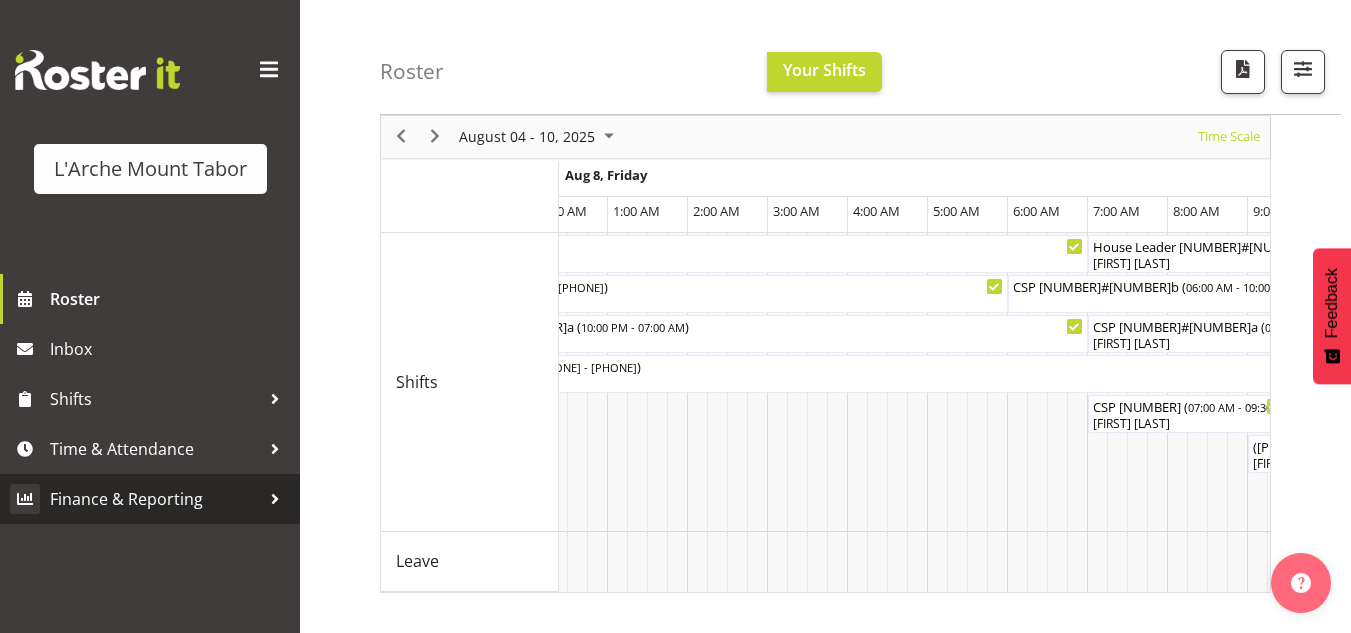 click on "Finance & Reporting" at bounding box center (150, 499) 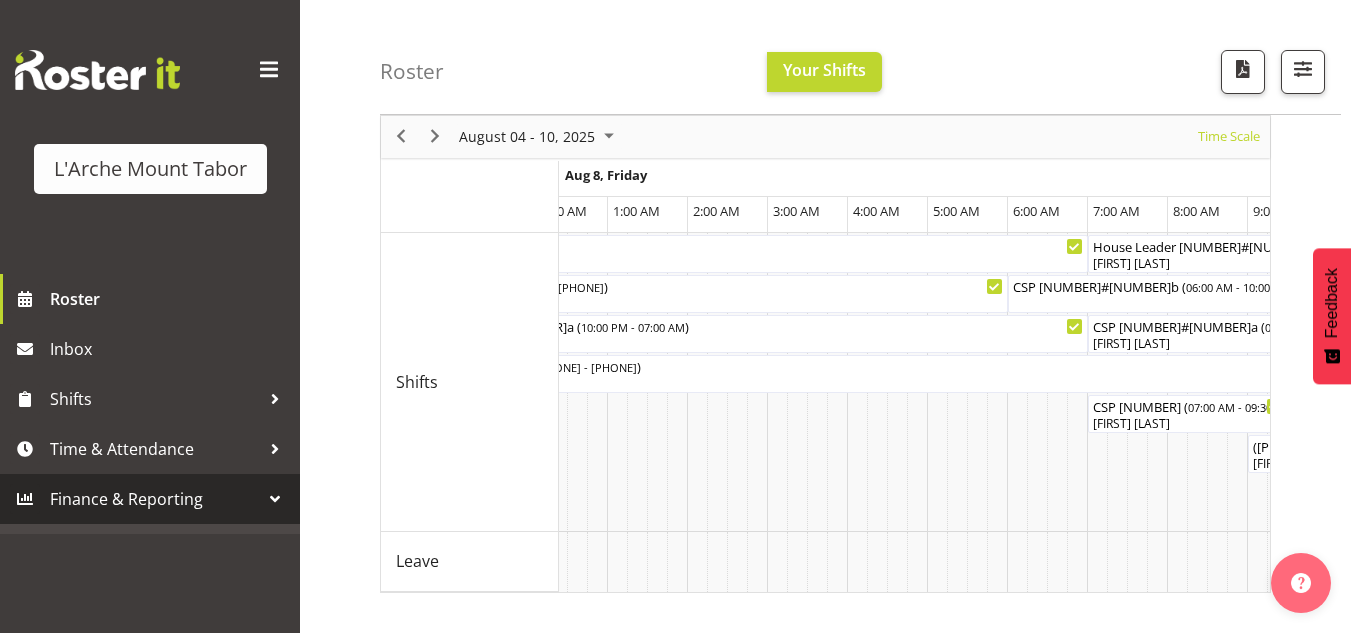 click on "Finance & Reporting" at bounding box center (150, 499) 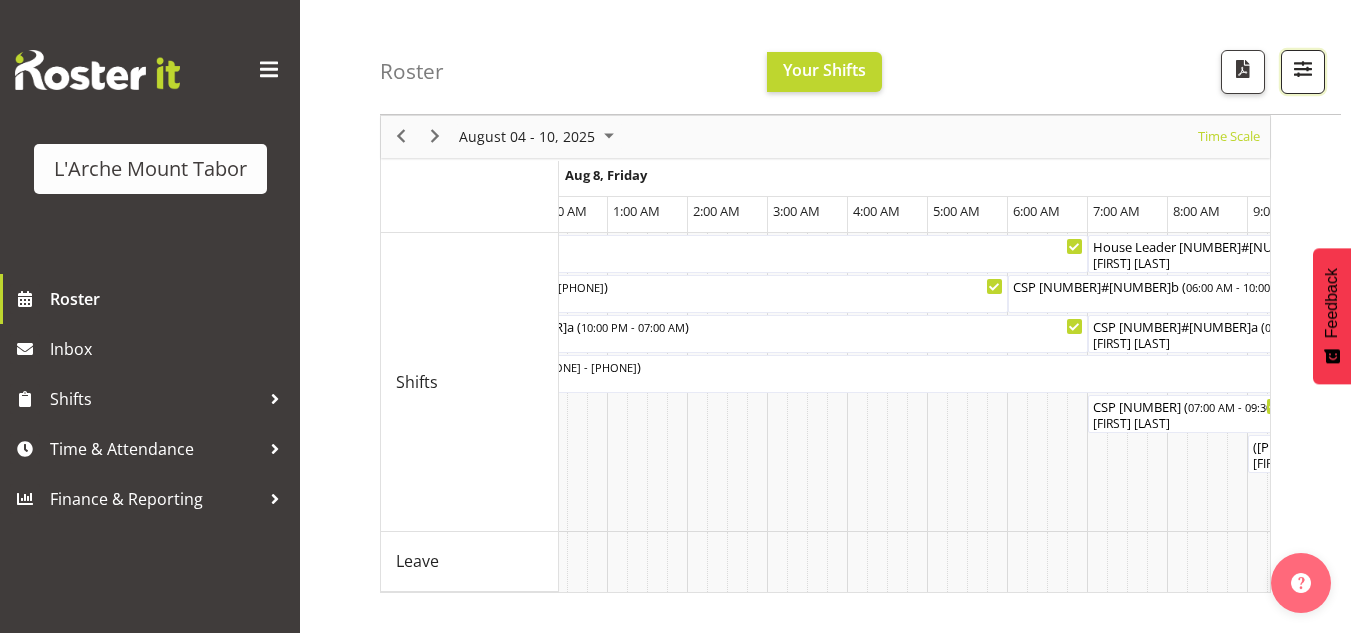 drag, startPoint x: 980, startPoint y: 591, endPoint x: 1299, endPoint y: 80, distance: 602.39685 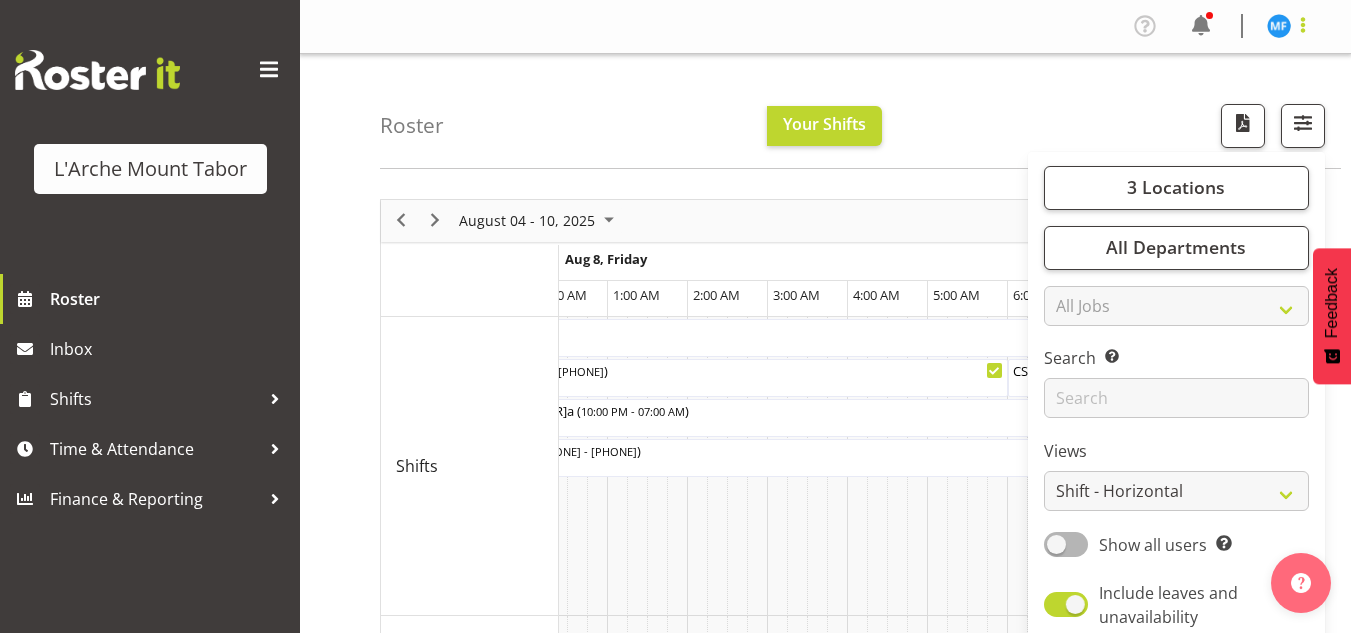 click at bounding box center [1303, 25] 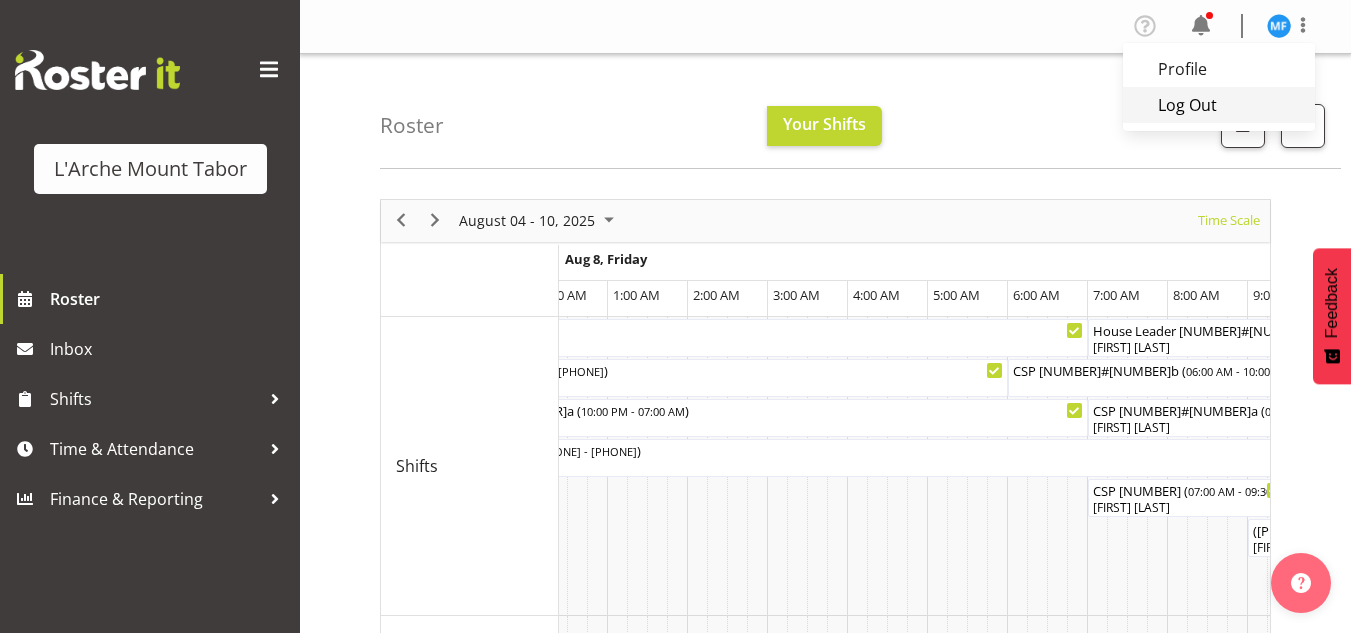 click on "Log Out" at bounding box center [1219, 105] 